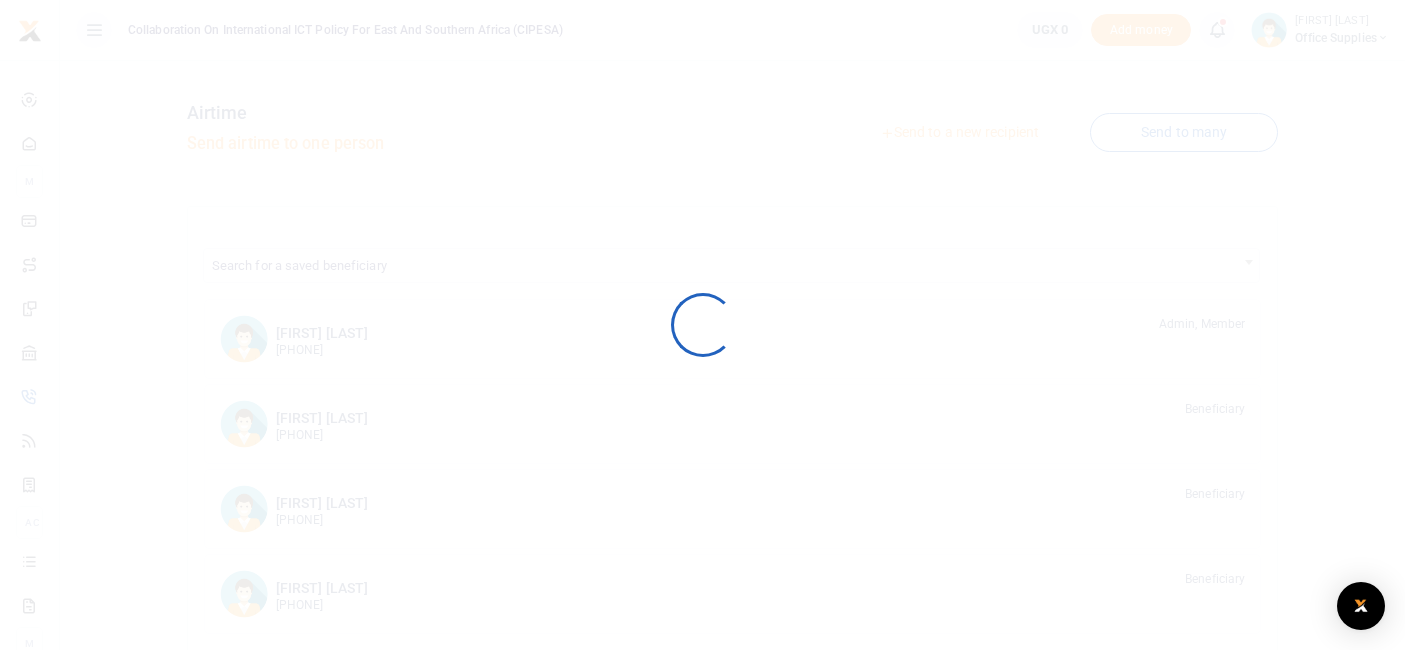 scroll, scrollTop: 0, scrollLeft: 0, axis: both 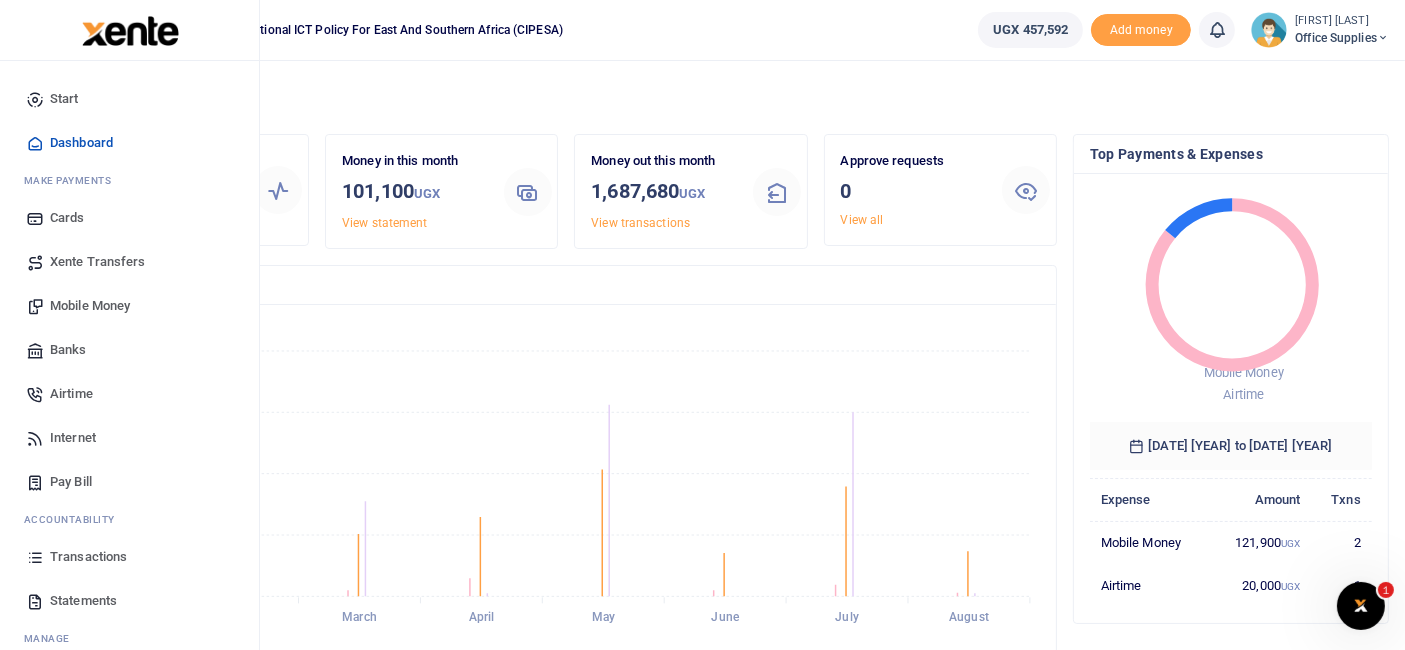 click on "Mobile Money" at bounding box center [90, 306] 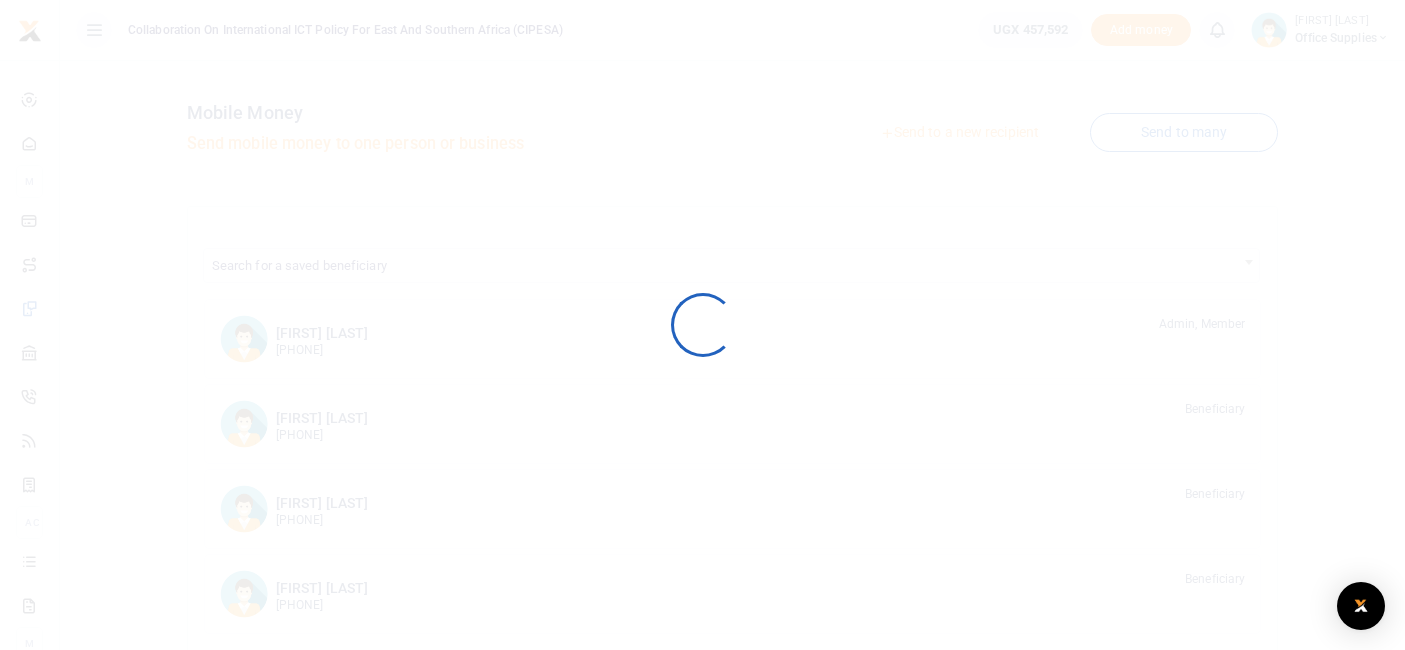 scroll, scrollTop: 0, scrollLeft: 0, axis: both 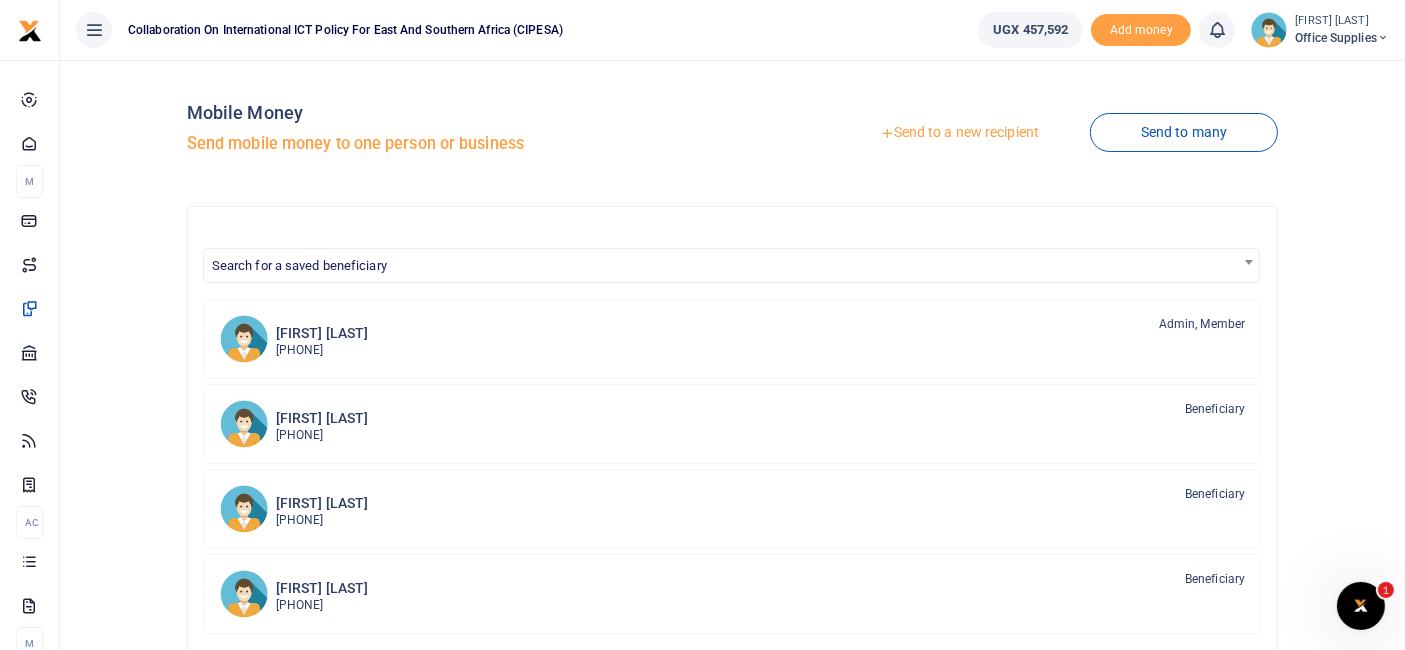 click on "Send to a new recipient" at bounding box center [959, 133] 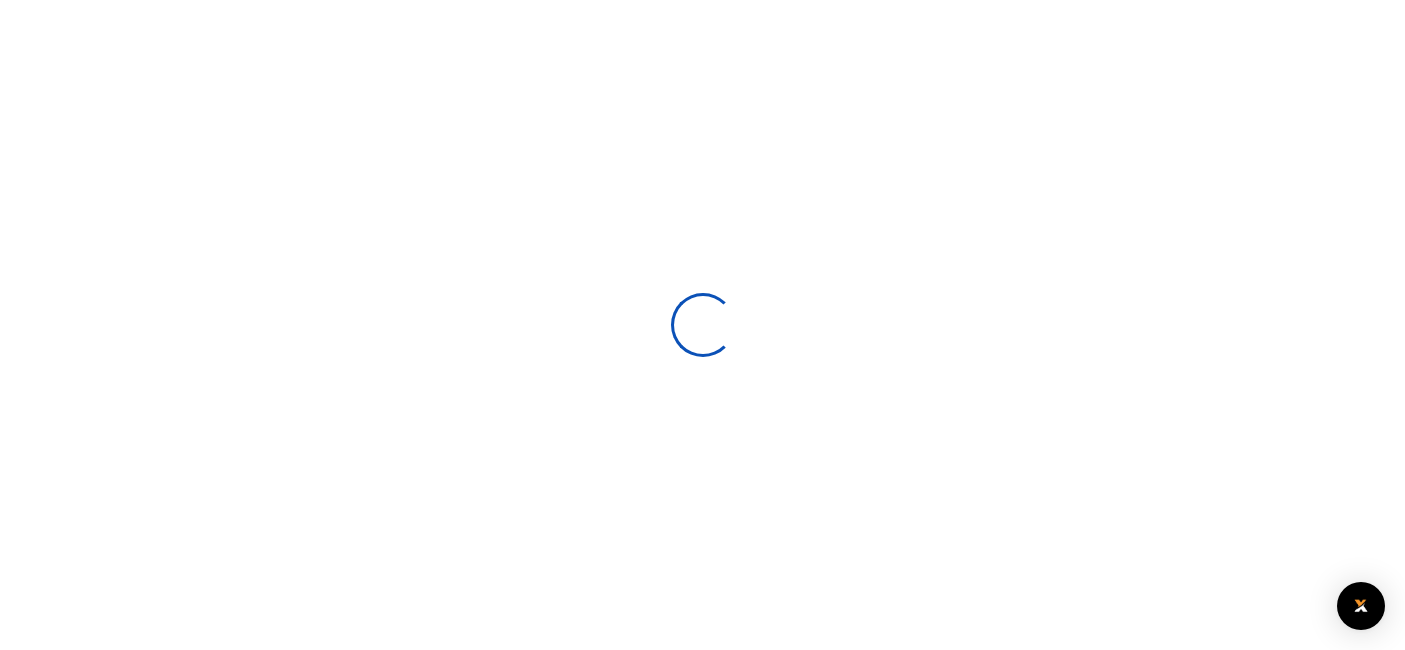 scroll, scrollTop: 0, scrollLeft: 0, axis: both 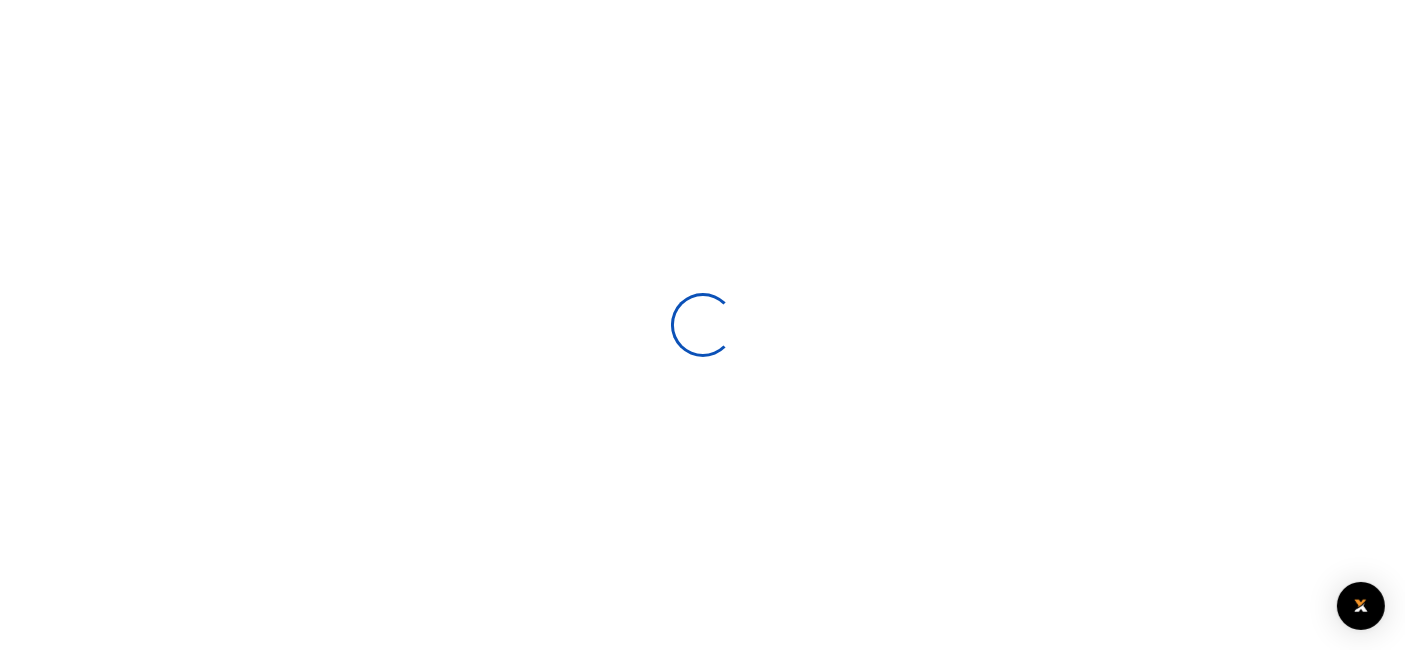 select 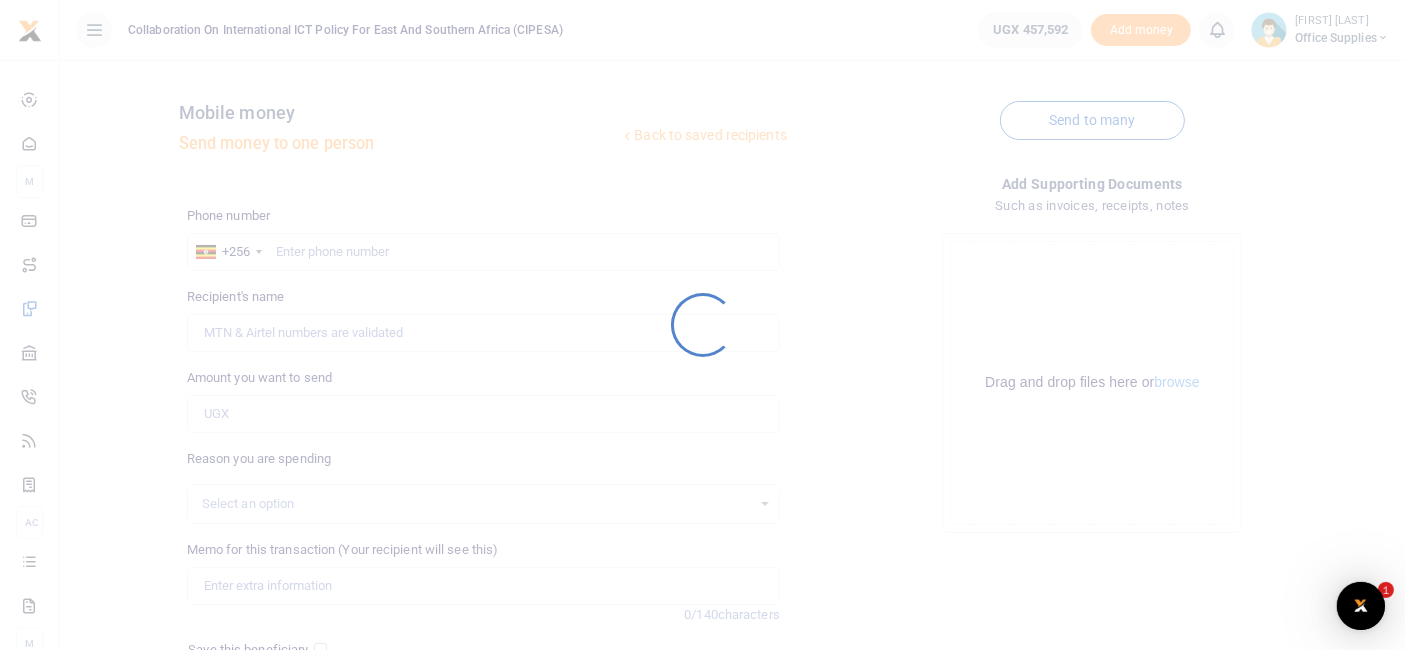 scroll, scrollTop: 0, scrollLeft: 0, axis: both 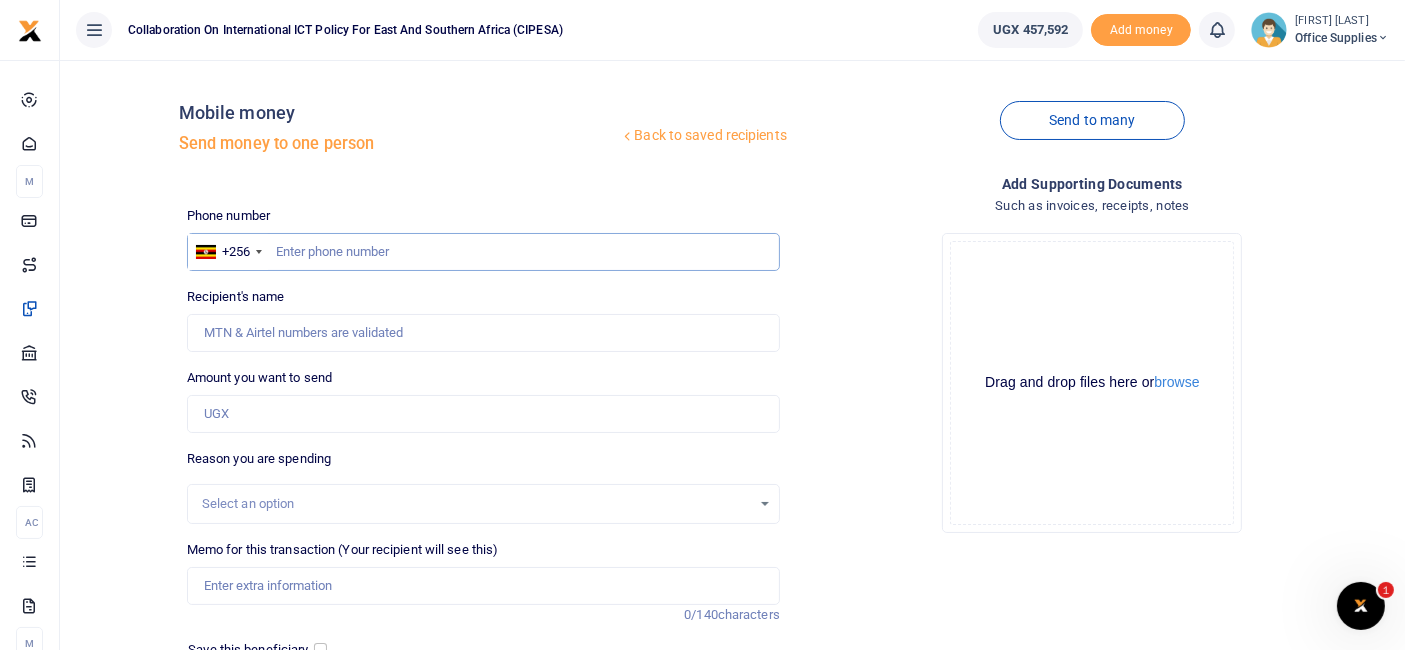 click at bounding box center [483, 252] 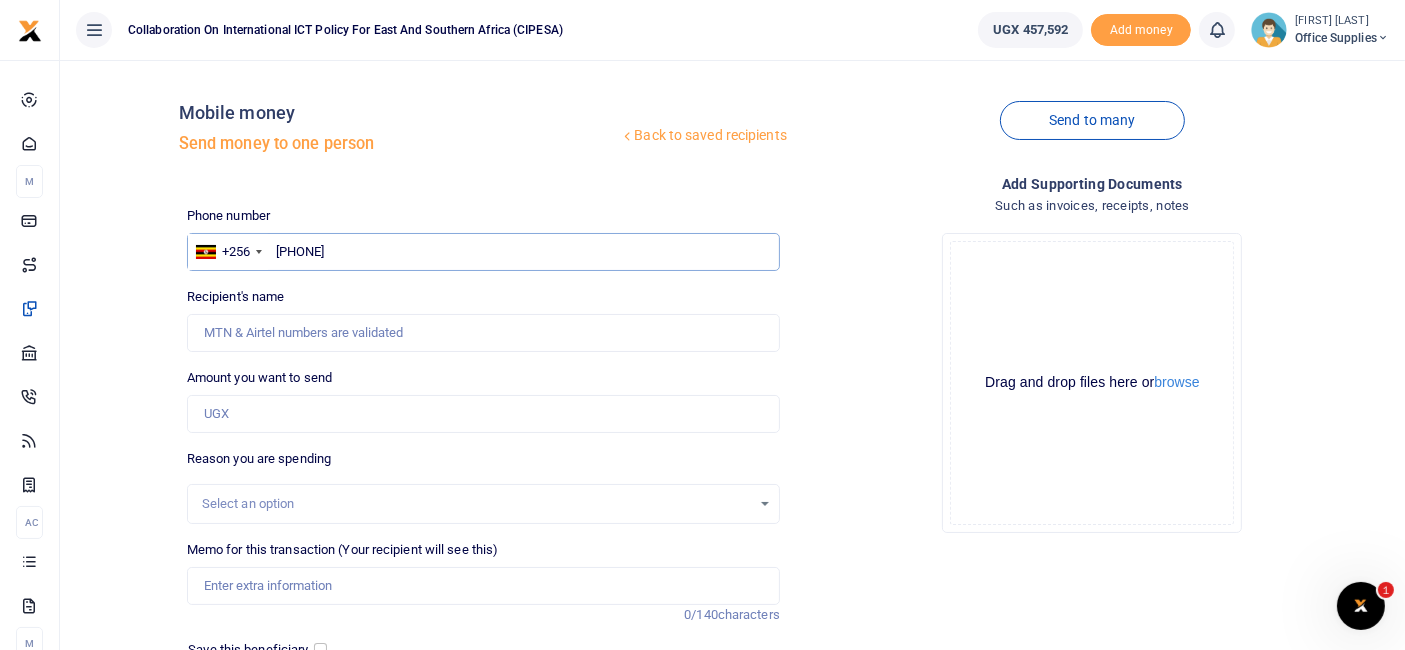 type on "[PHONE]" 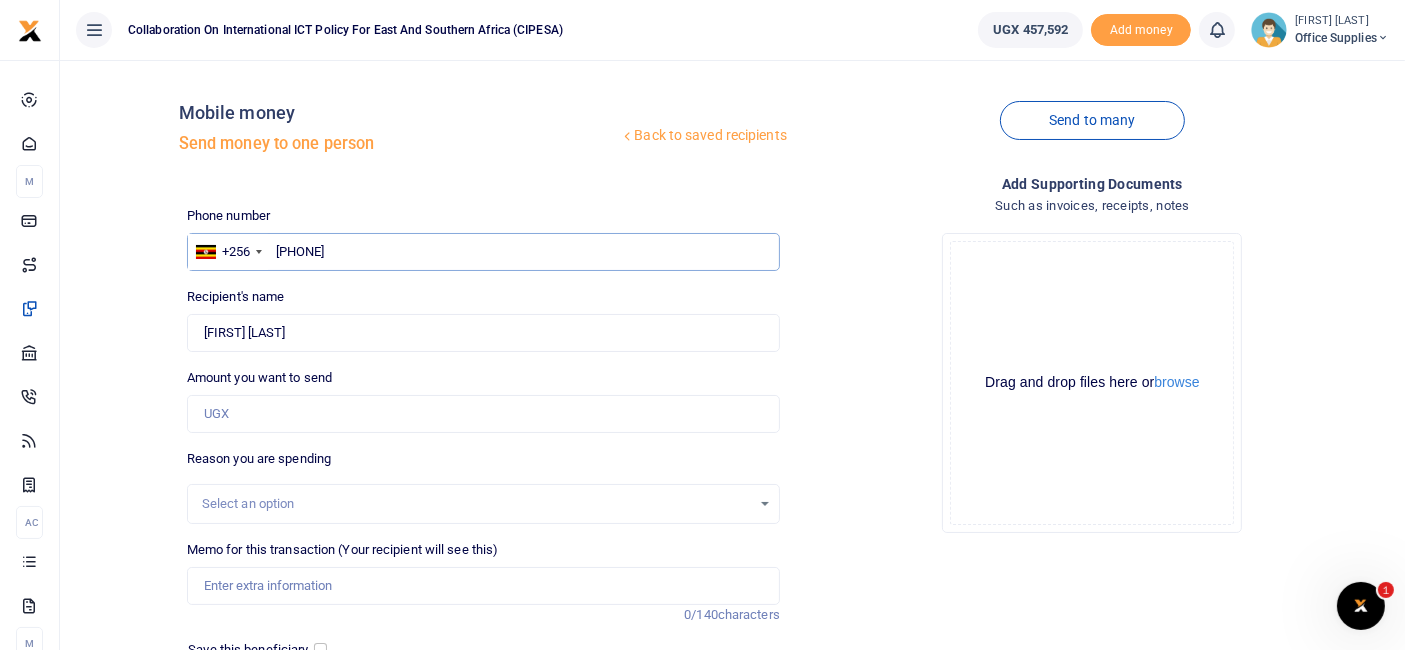 type on "[PHONE]" 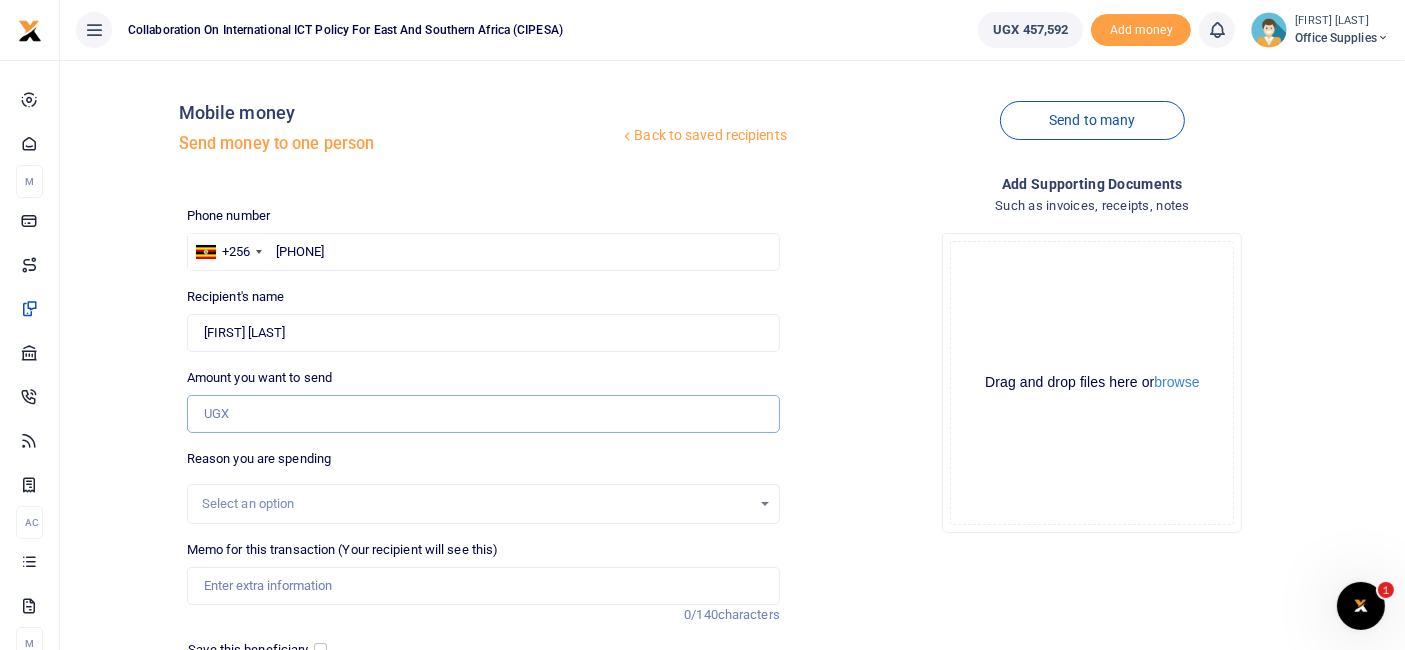 click on "Amount you want to send" at bounding box center [483, 414] 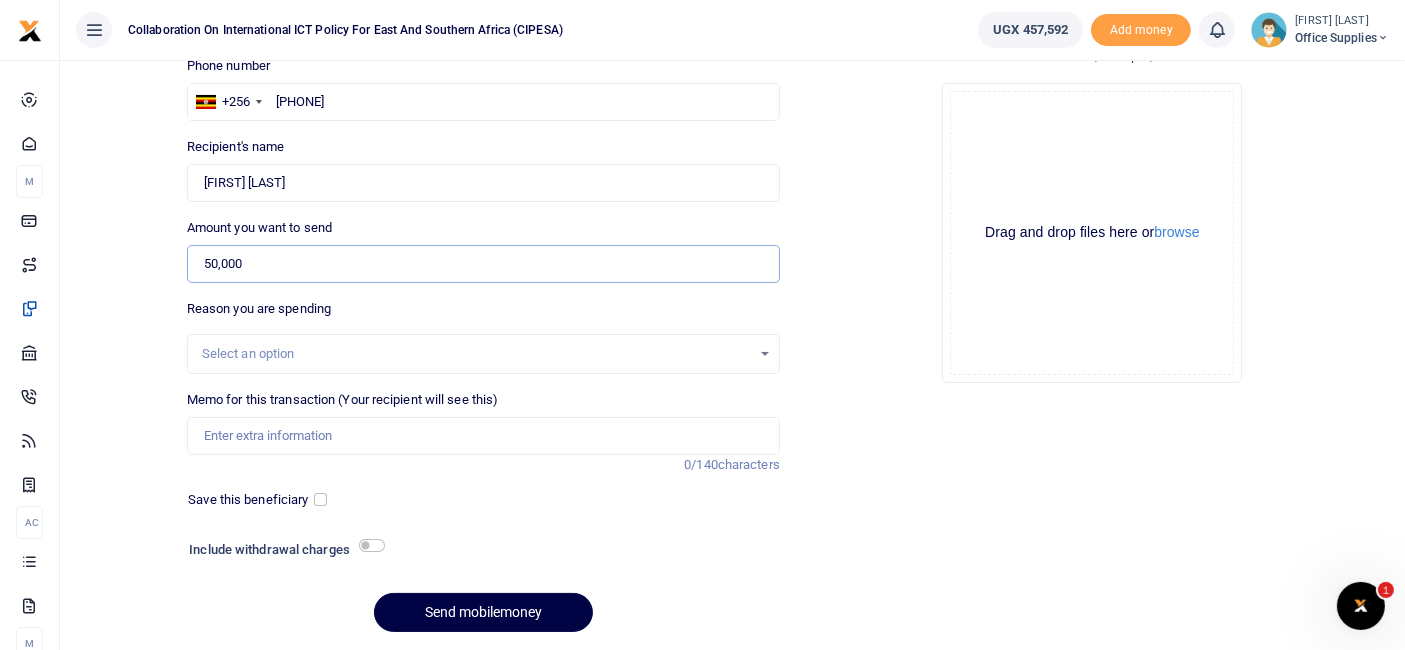 scroll, scrollTop: 214, scrollLeft: 0, axis: vertical 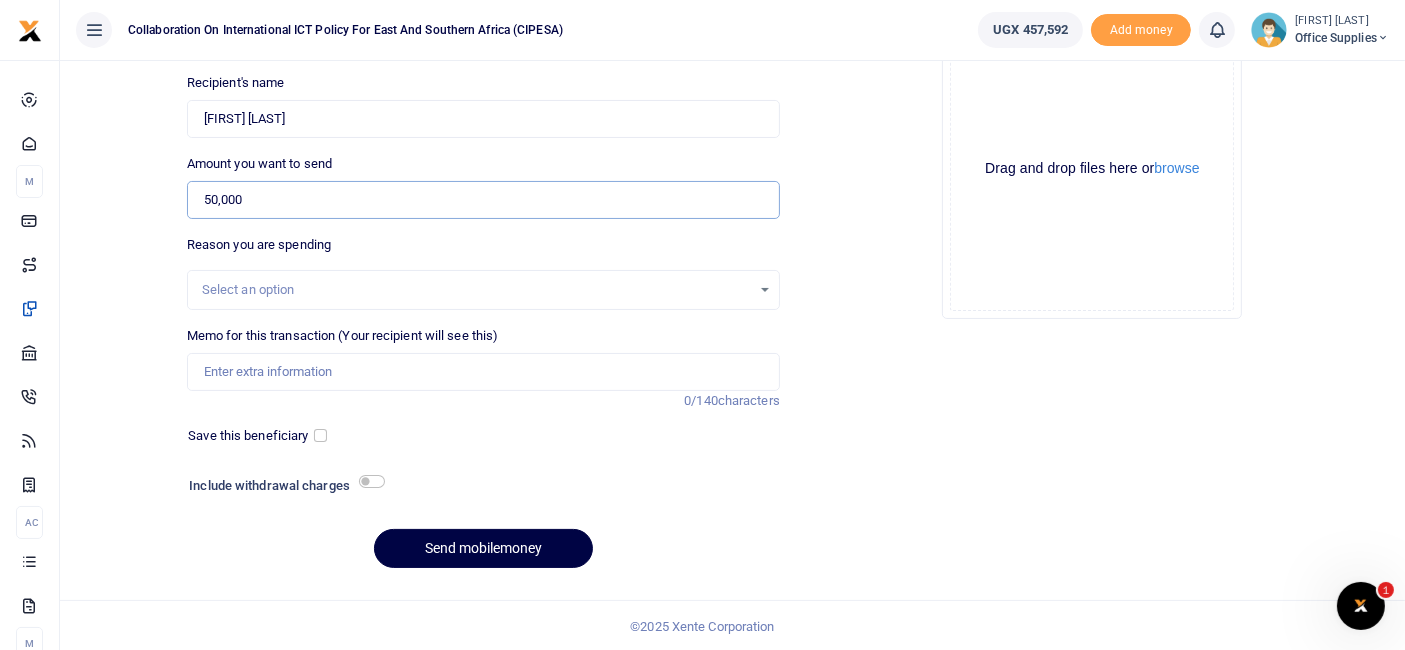 type on "50,000" 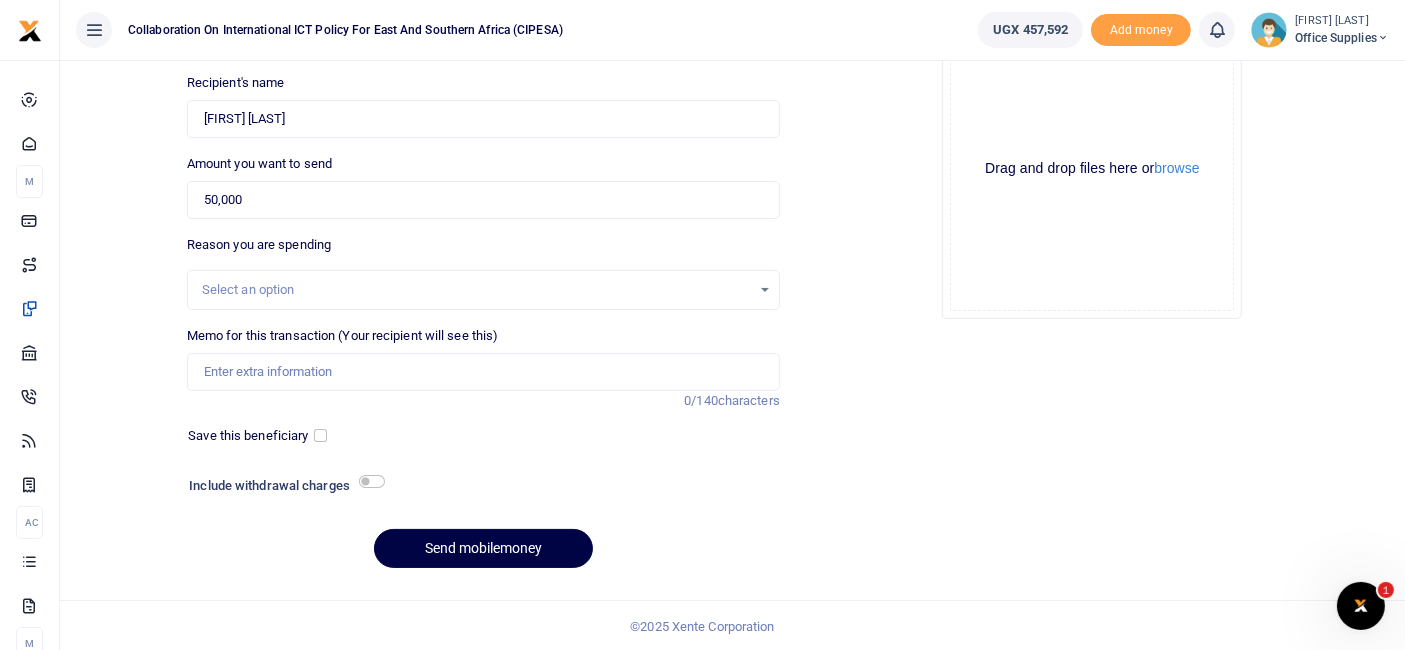 click on "Select an option" at bounding box center (483, 290) 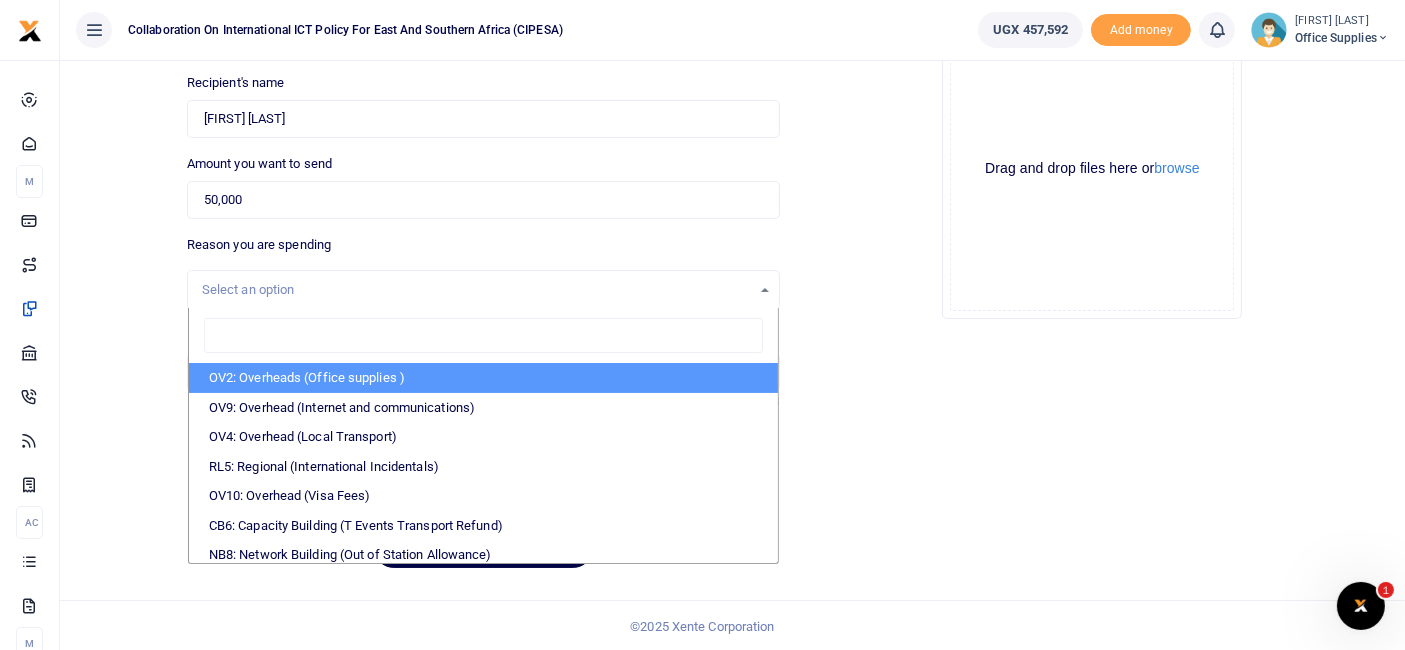 click on "OV2:  Overheads (Office supplies )" at bounding box center [483, 378] 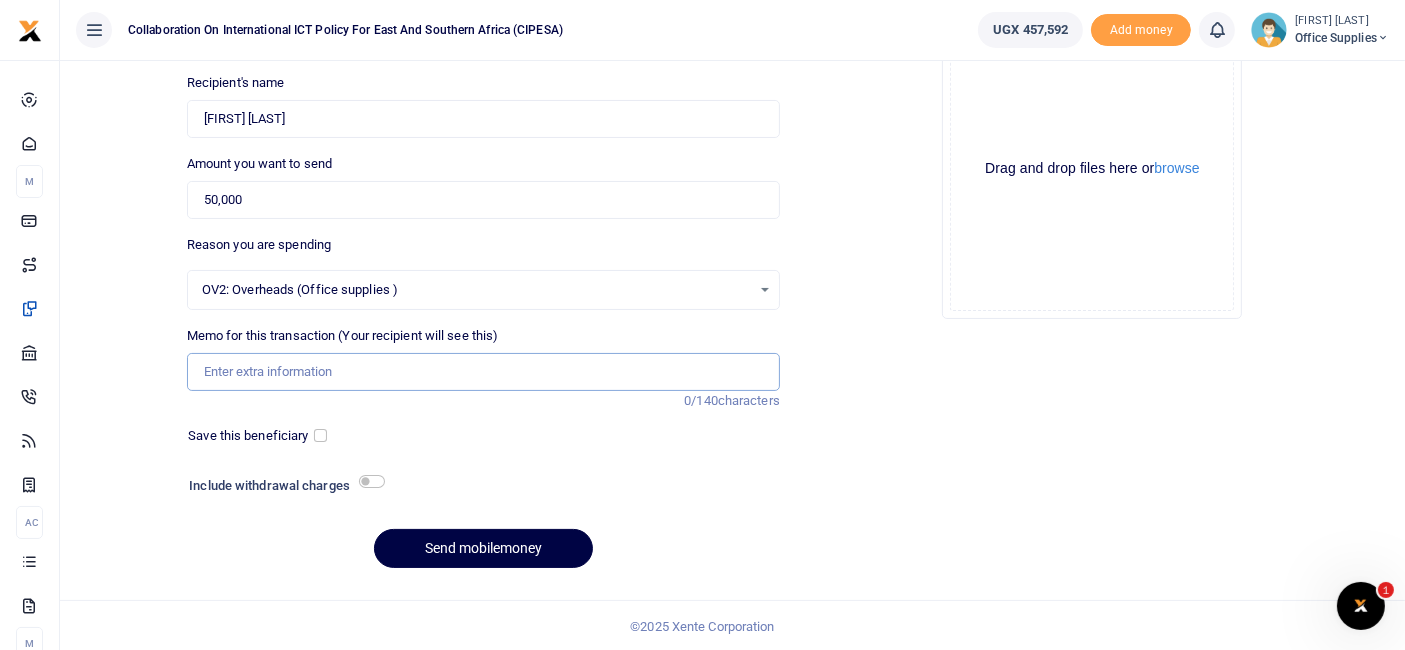 click on "Memo for this transaction (Your recipient will see this)" at bounding box center [483, 372] 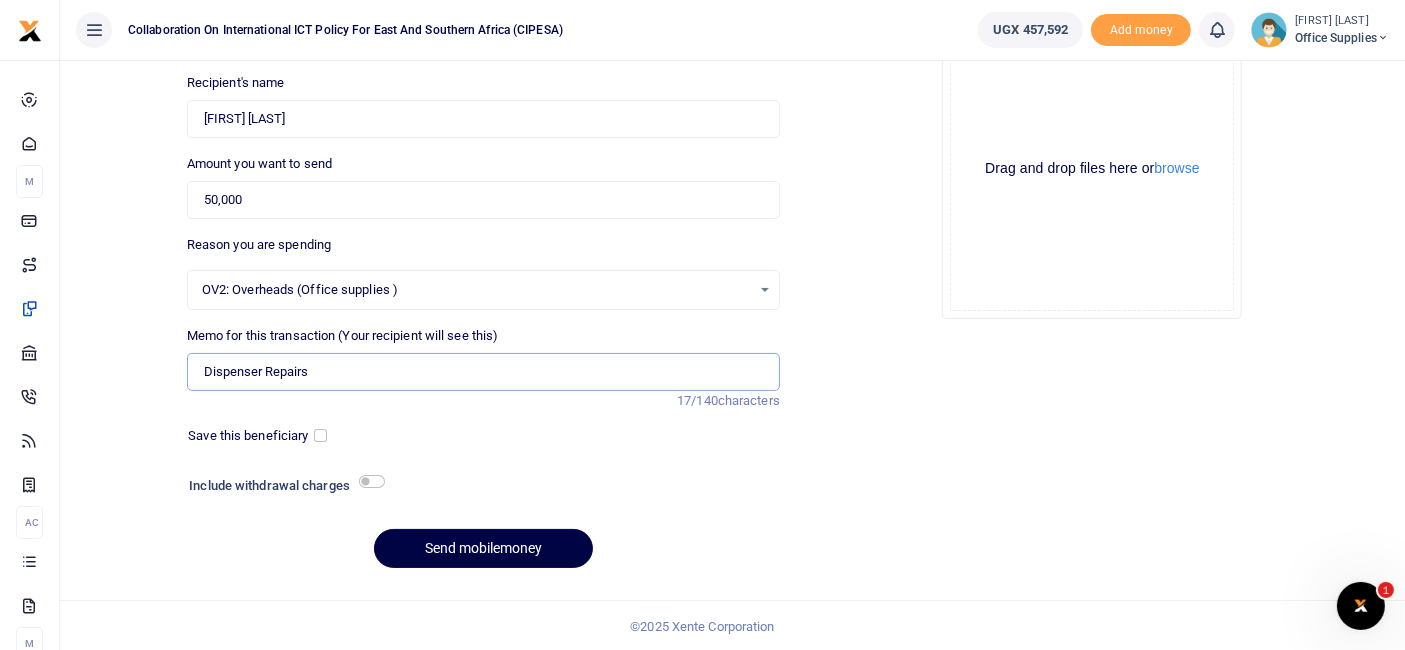 type on "Dispenser Repairs" 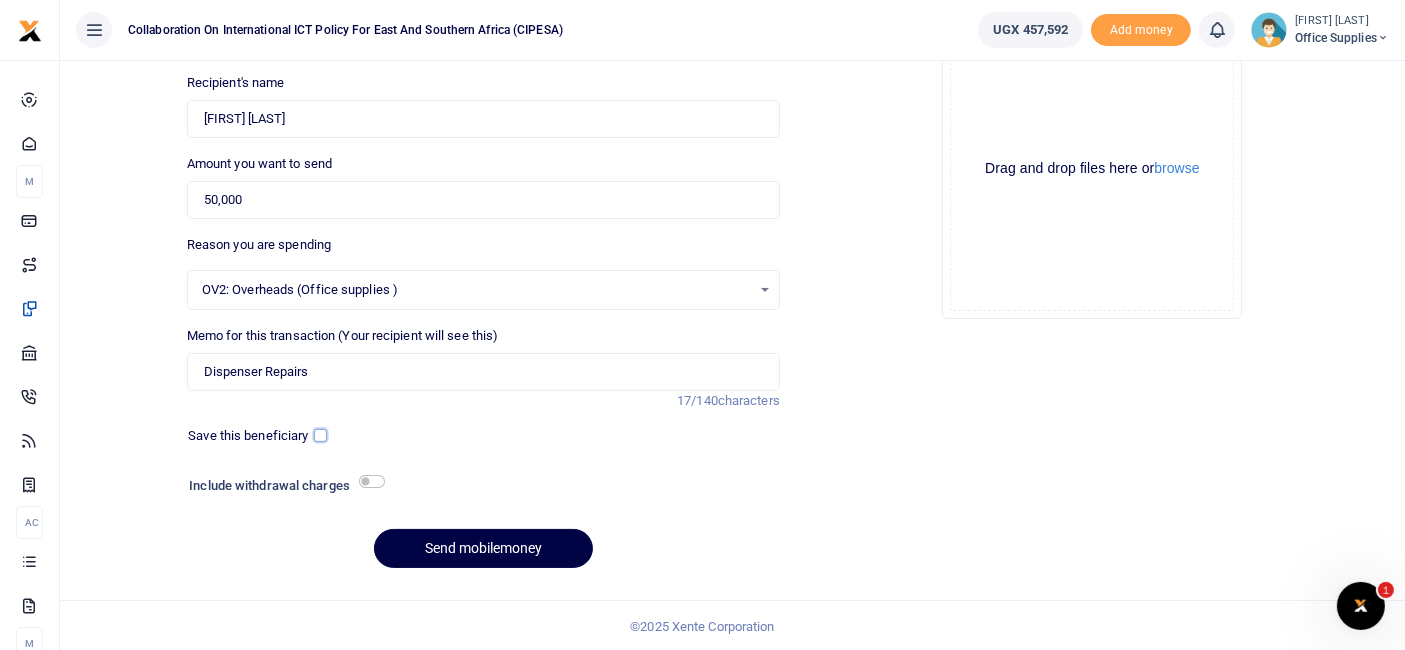 click at bounding box center [320, 435] 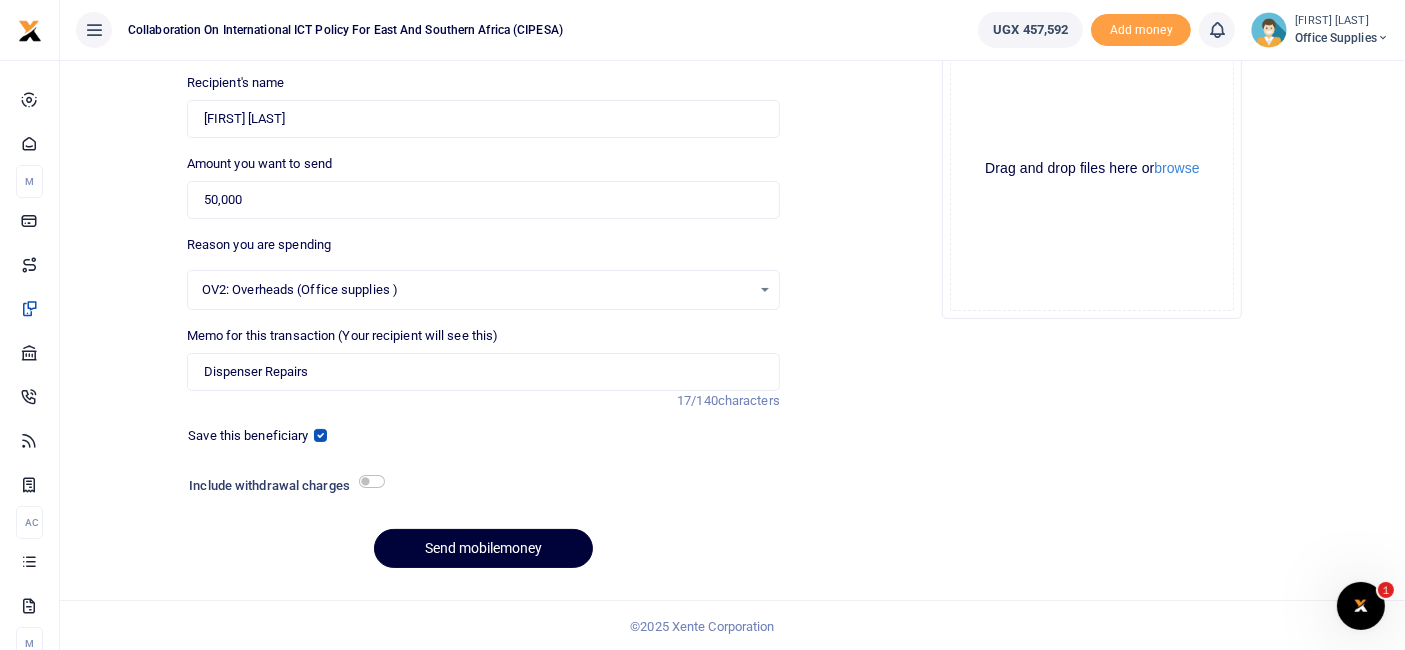 click on "Send mobilemoney" at bounding box center (483, 548) 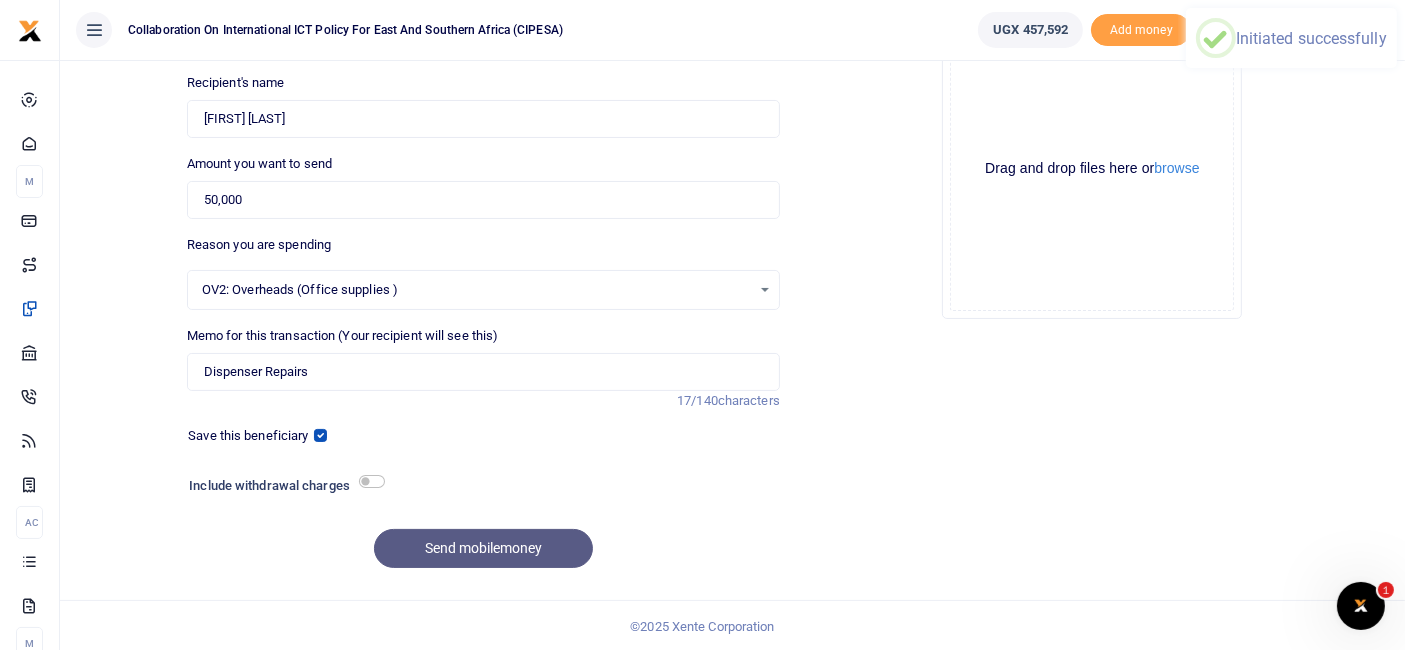 click on "Send mobilemoney" at bounding box center [483, 548] 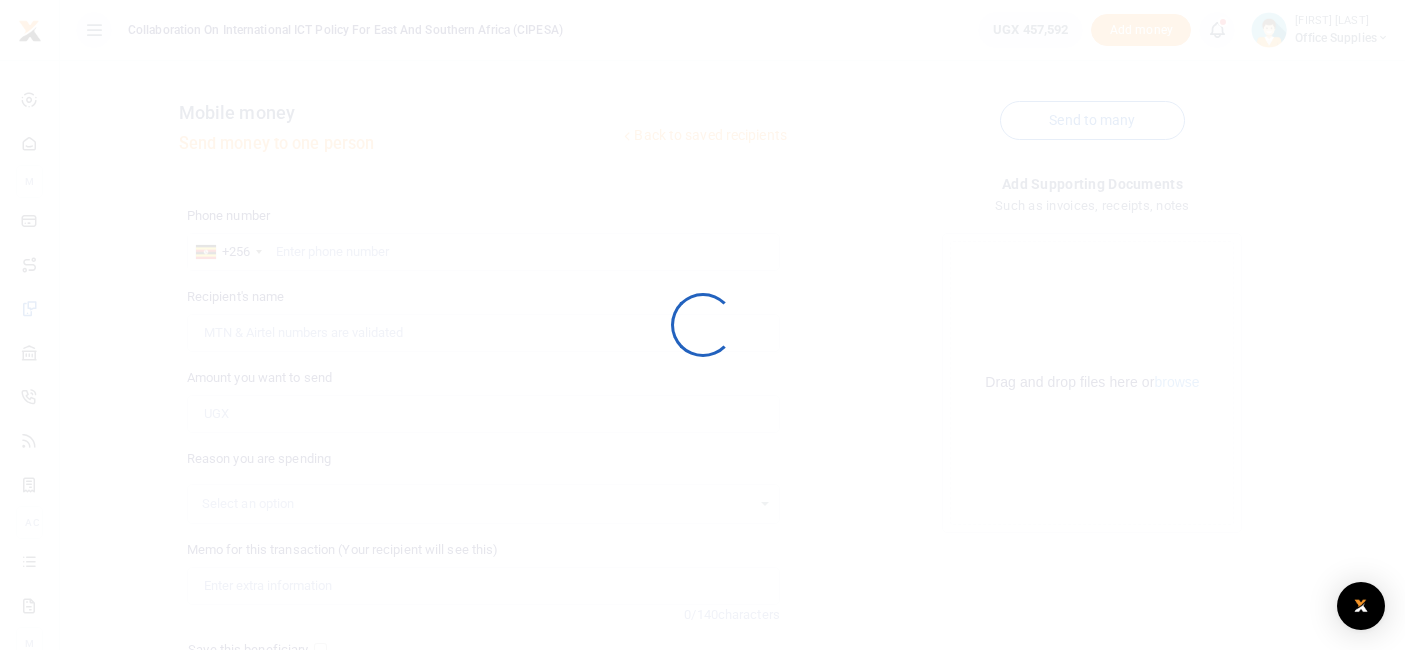 scroll, scrollTop: 212, scrollLeft: 0, axis: vertical 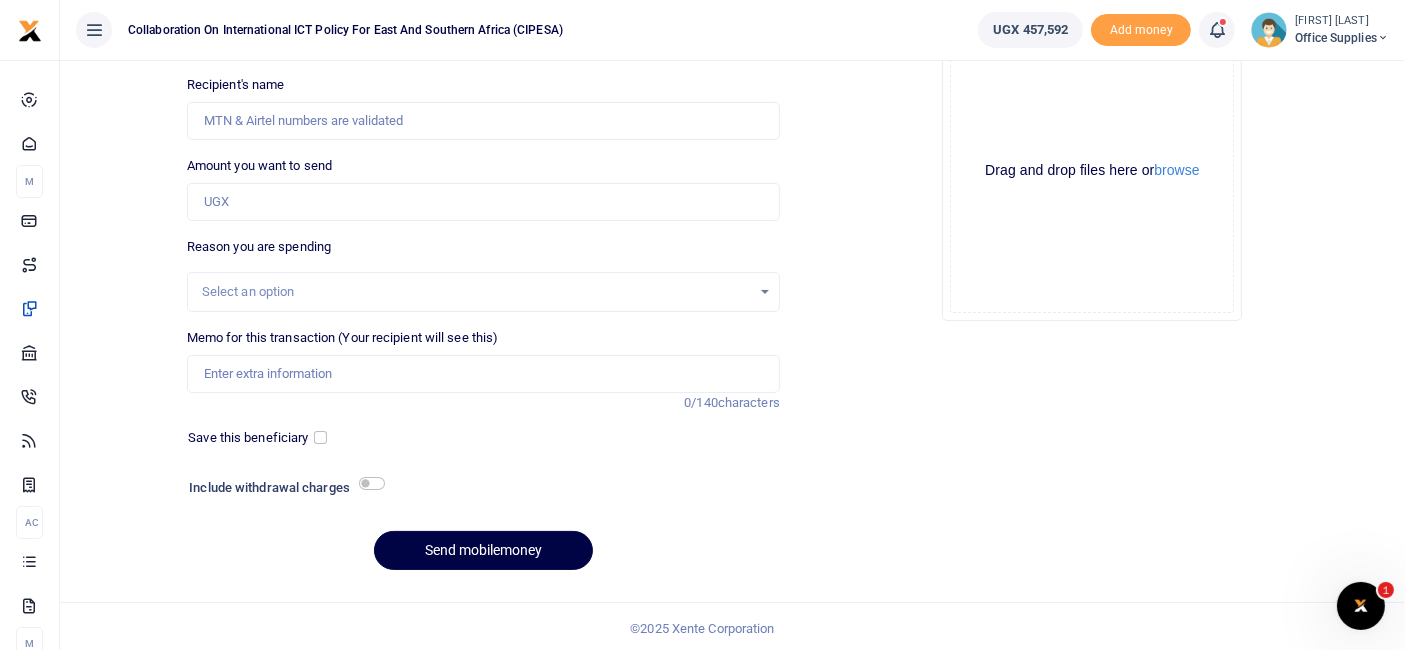click on "Phone number
+256 [COUNTRY] +256
Phone is required.
Recipient's name
Name is required.
Amount you want to send
Amount is required." at bounding box center (483, 290) 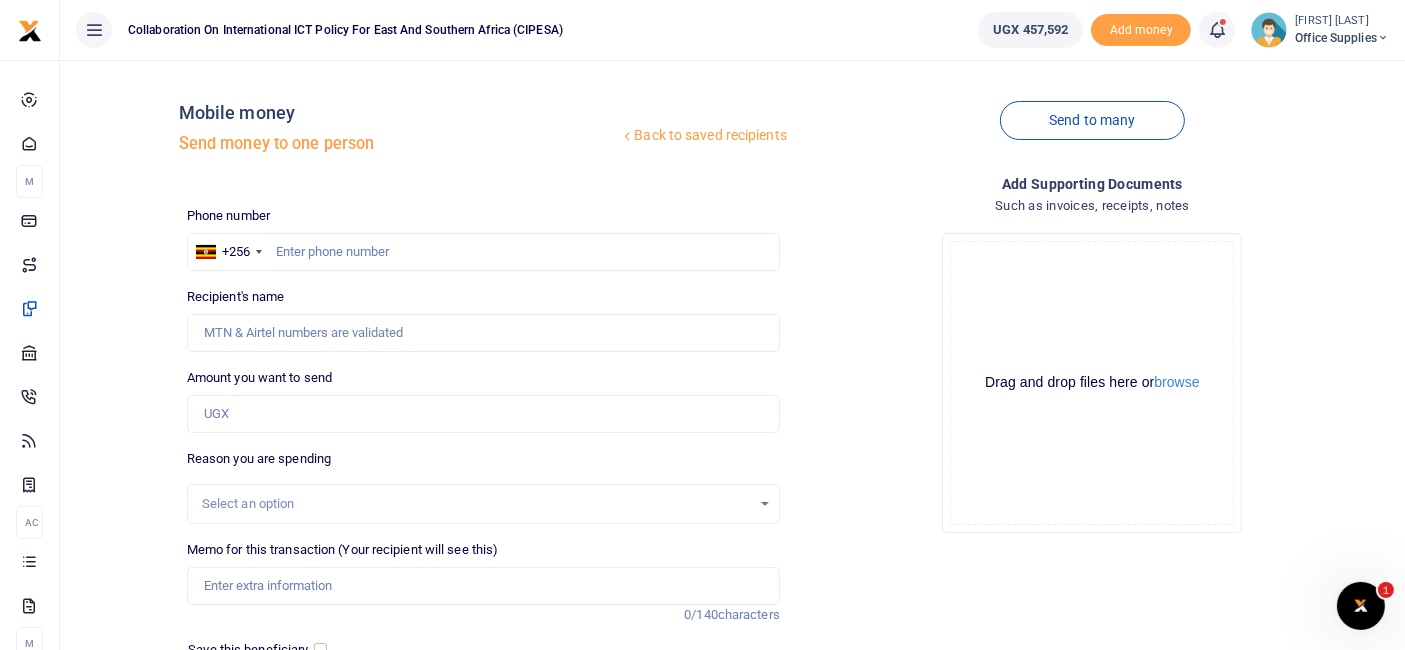 scroll, scrollTop: 214, scrollLeft: 0, axis: vertical 